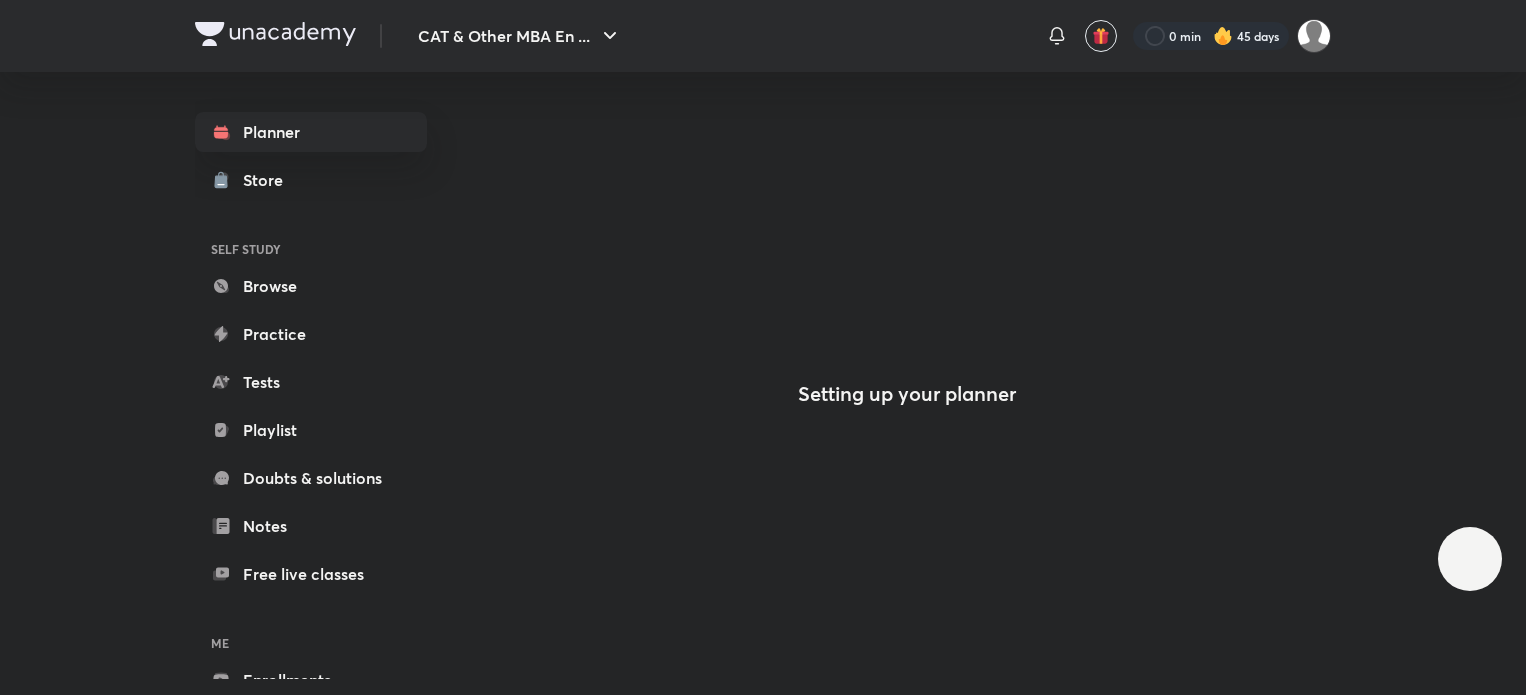 scroll, scrollTop: 0, scrollLeft: 0, axis: both 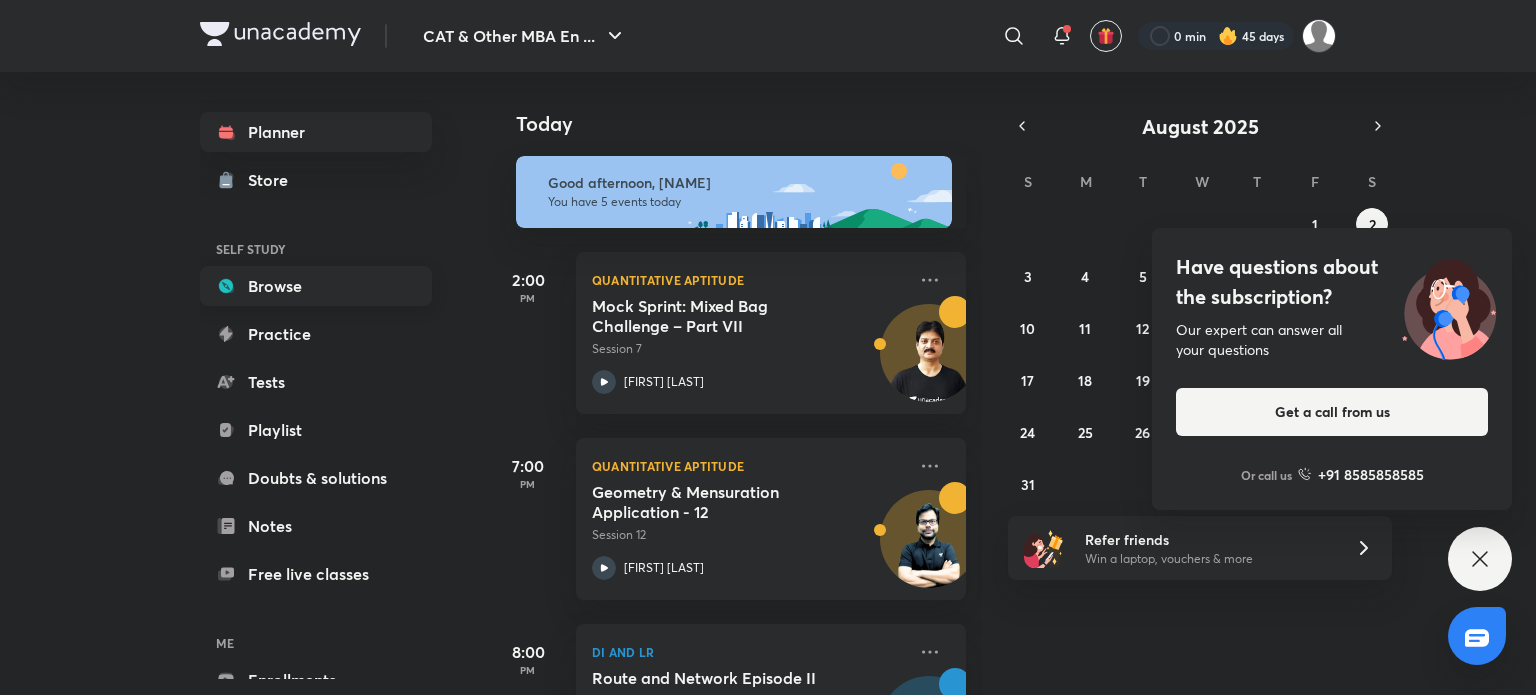 click on "Browse" at bounding box center [316, 286] 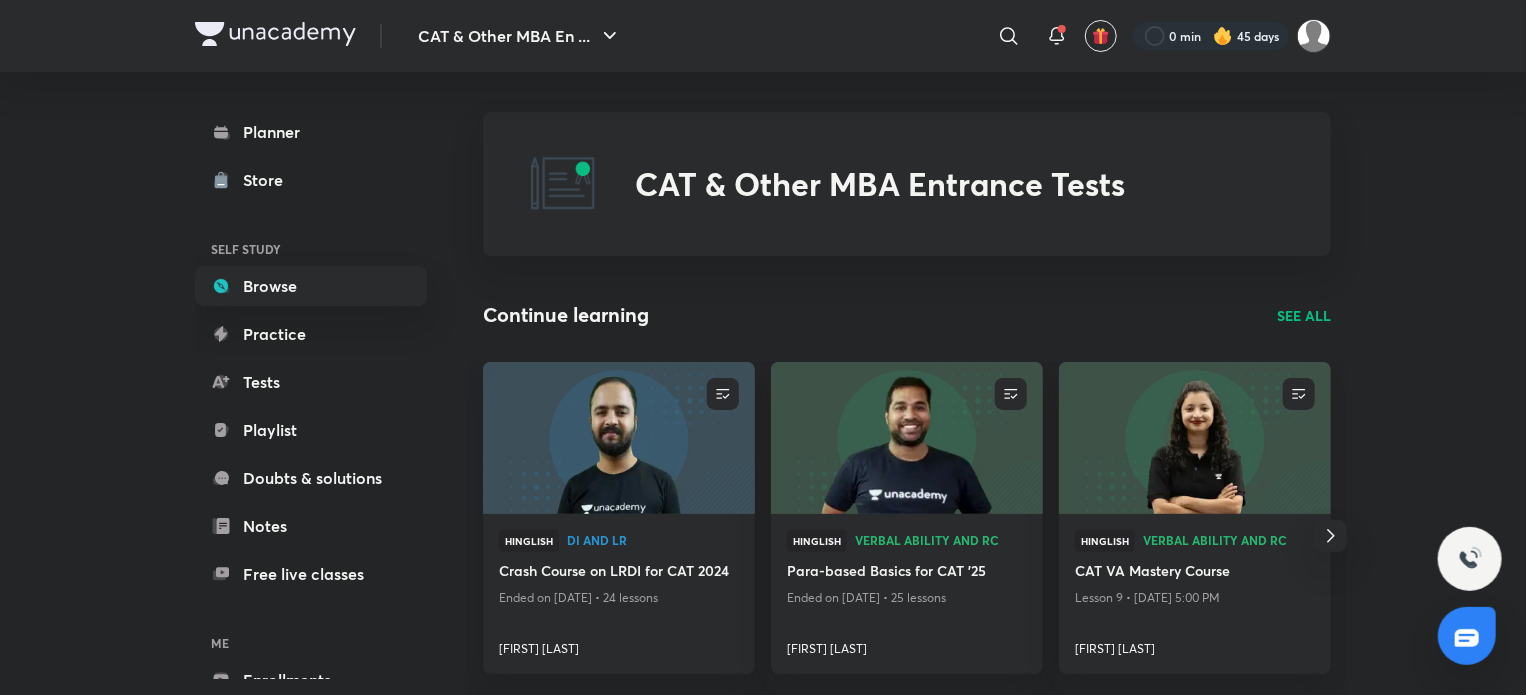 click on "SEE ALL" at bounding box center [1304, 315] 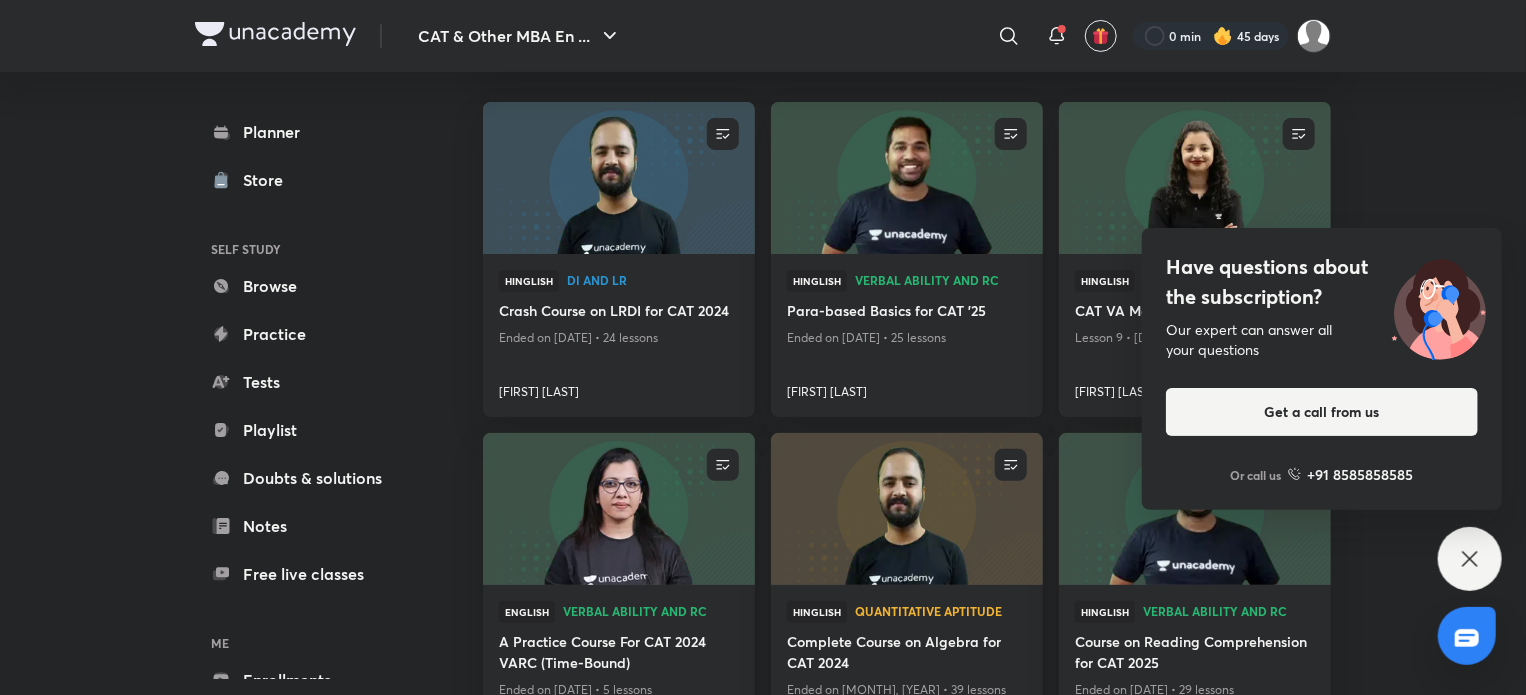 scroll, scrollTop: 340, scrollLeft: 0, axis: vertical 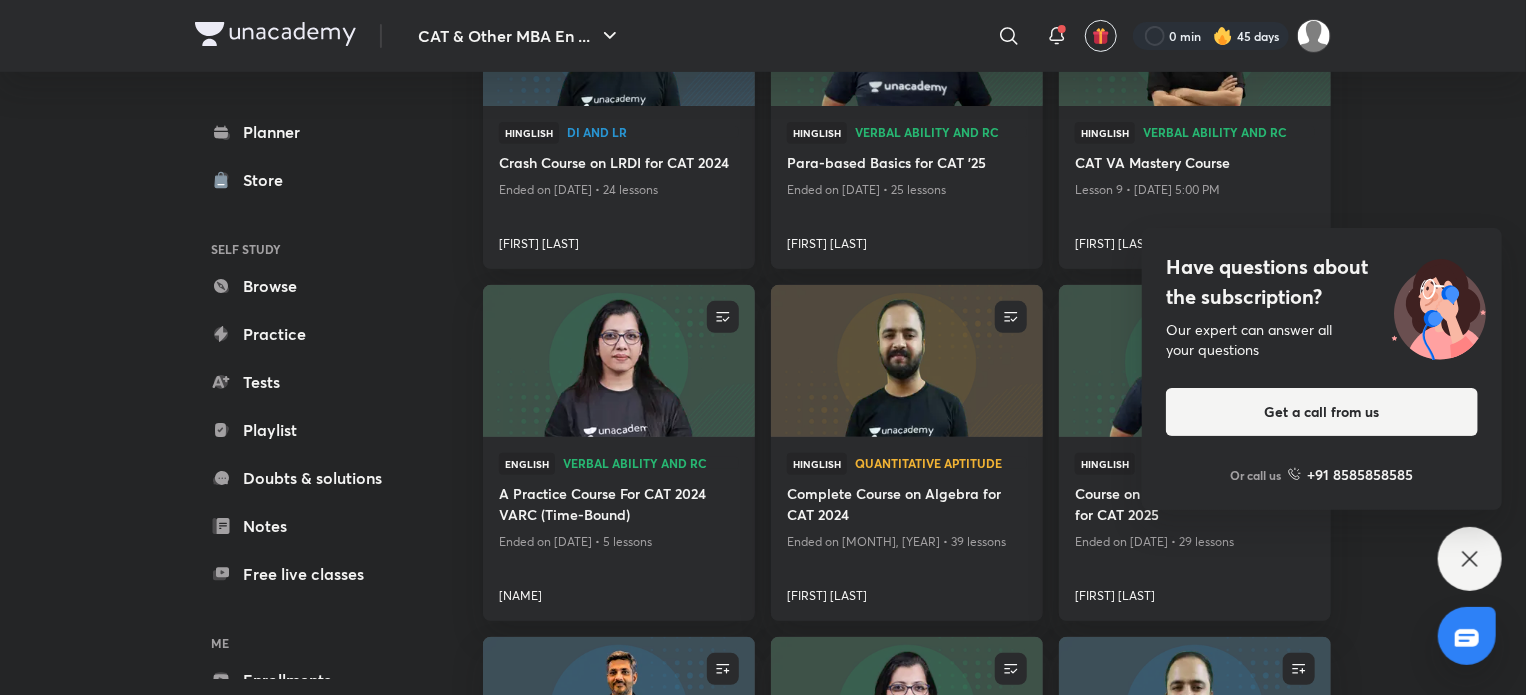 click 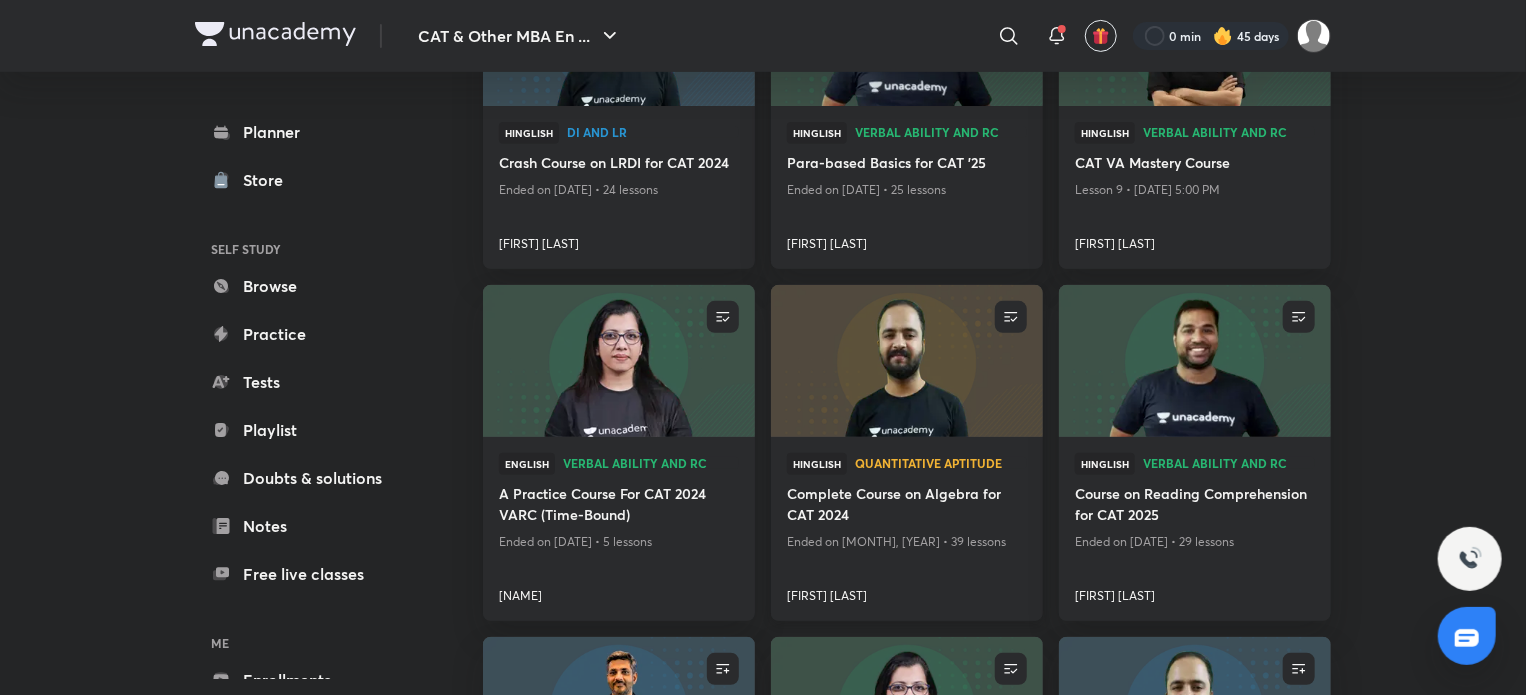 click at bounding box center (906, 361) 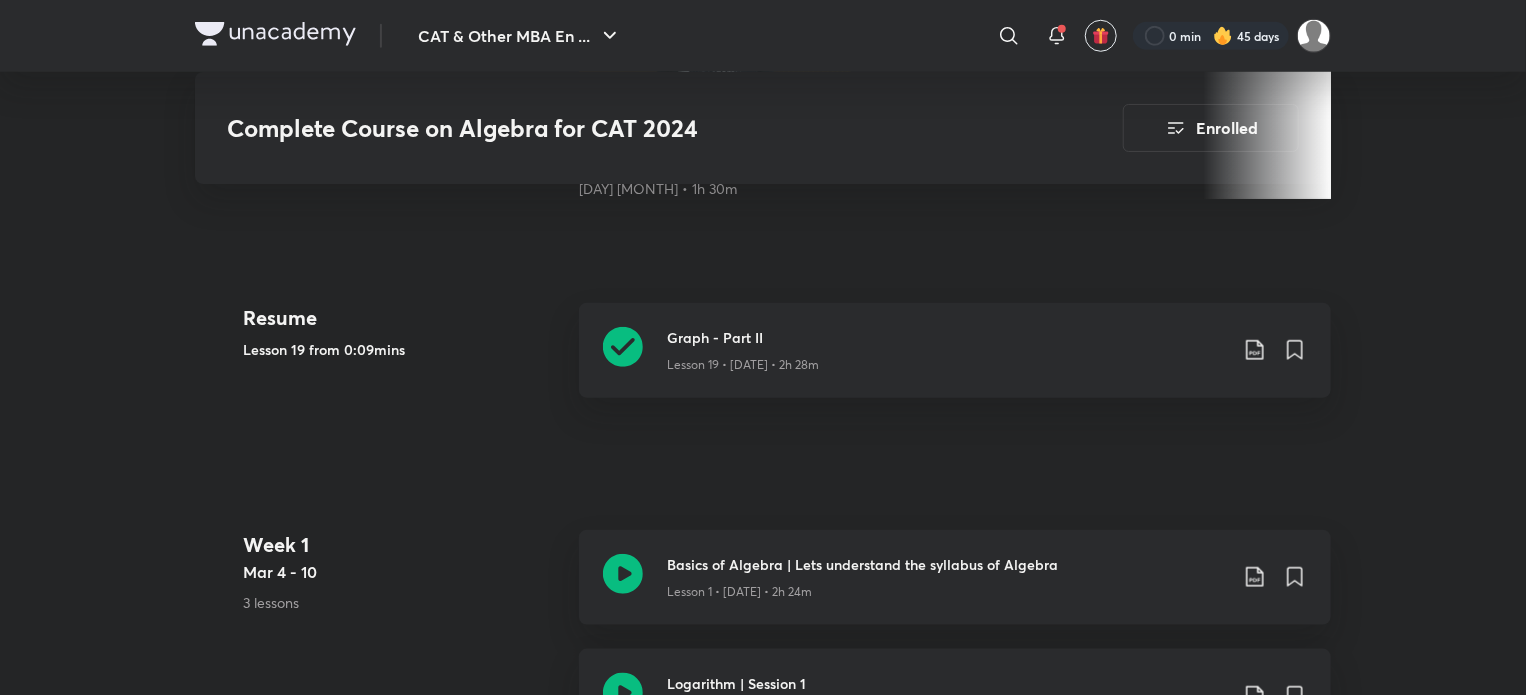 scroll, scrollTop: 823, scrollLeft: 0, axis: vertical 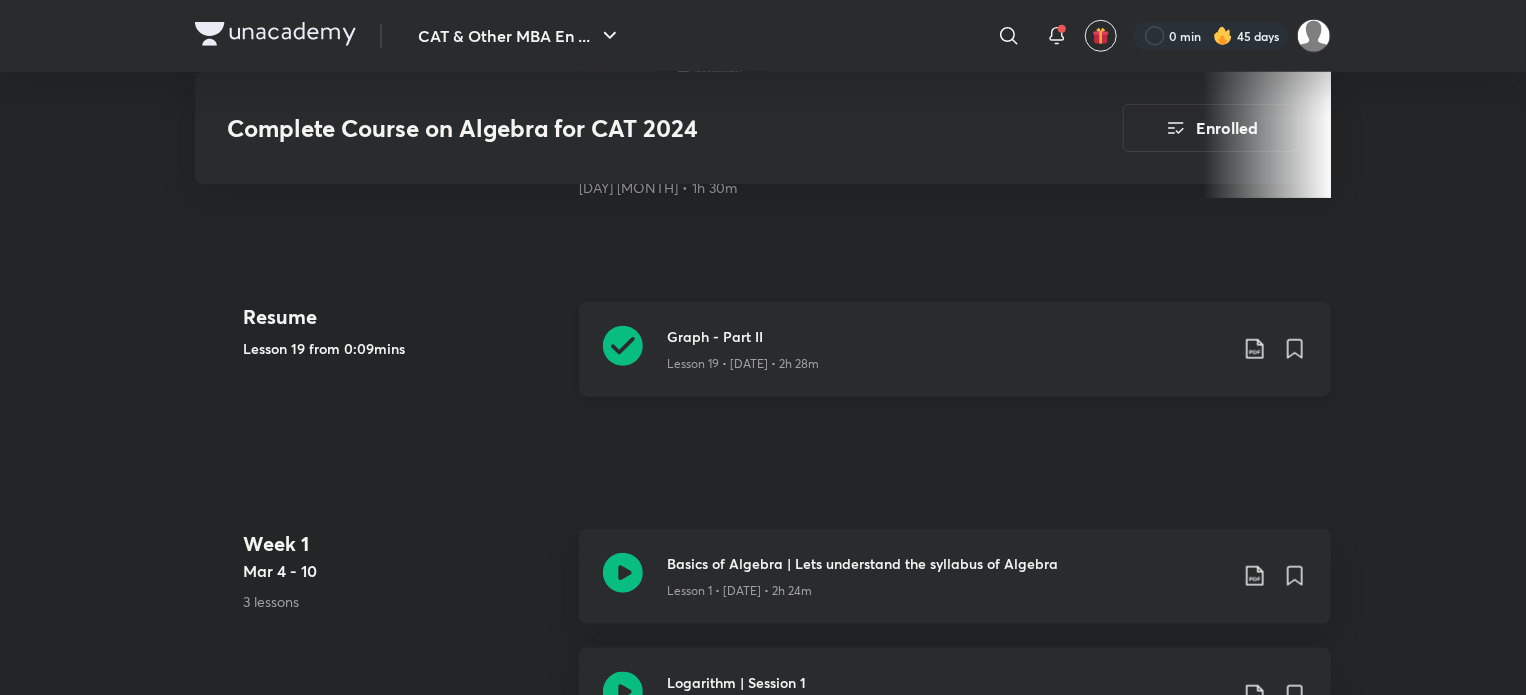 click on "Graph - Part II Lesson 19 • [DATE] • 2h 28m" at bounding box center [955, 349] 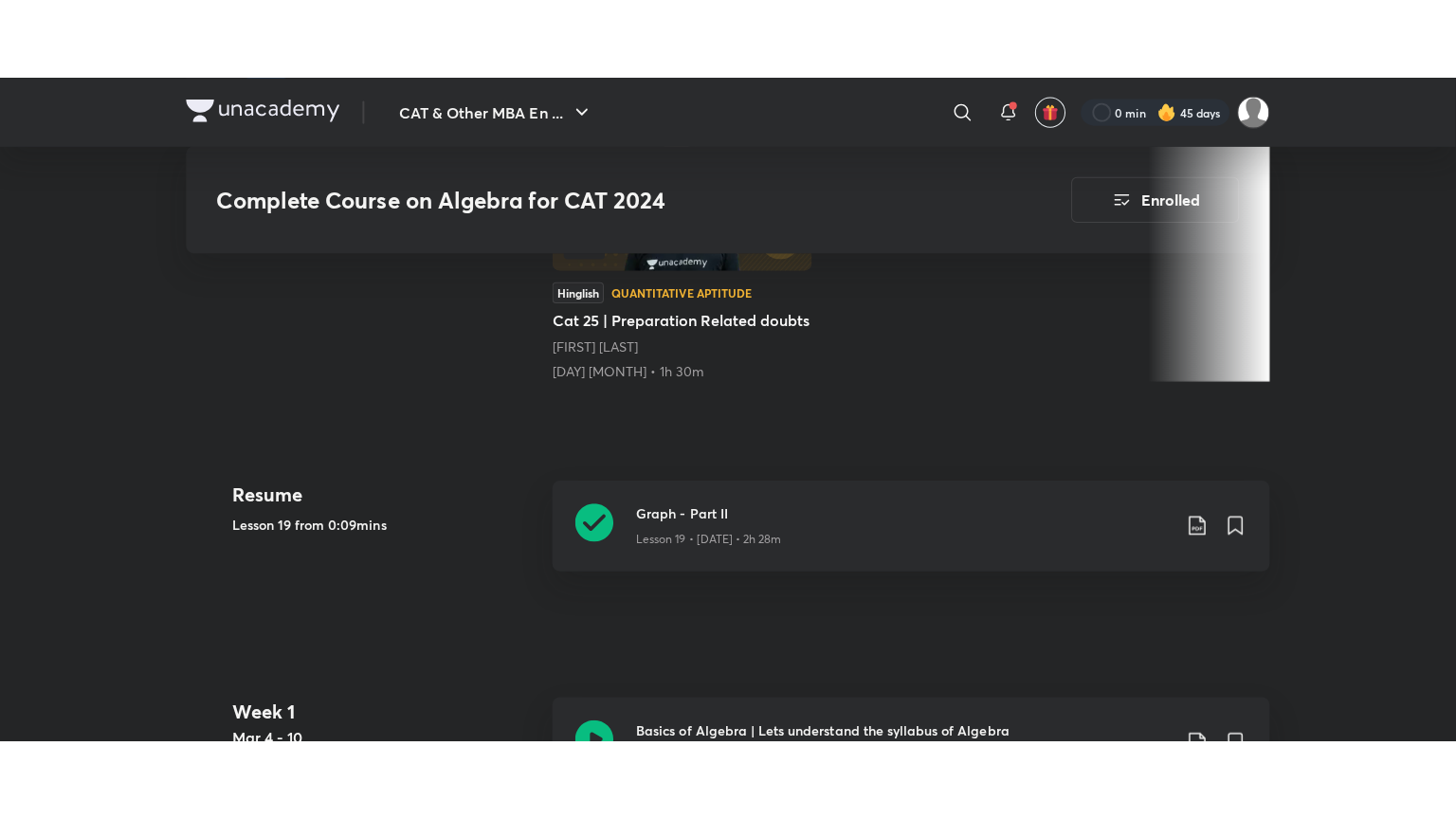 scroll, scrollTop: 675, scrollLeft: 0, axis: vertical 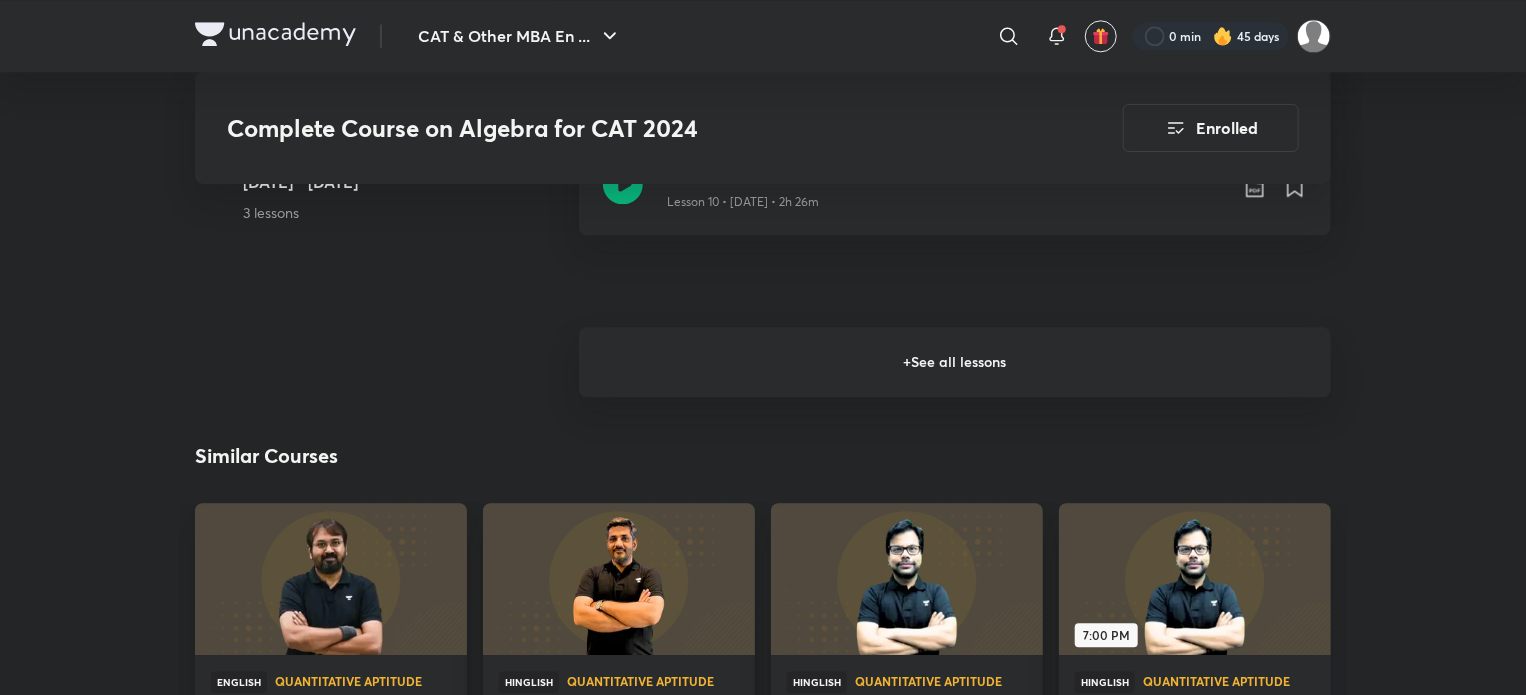 click on "+  See all lessons" at bounding box center (955, 362) 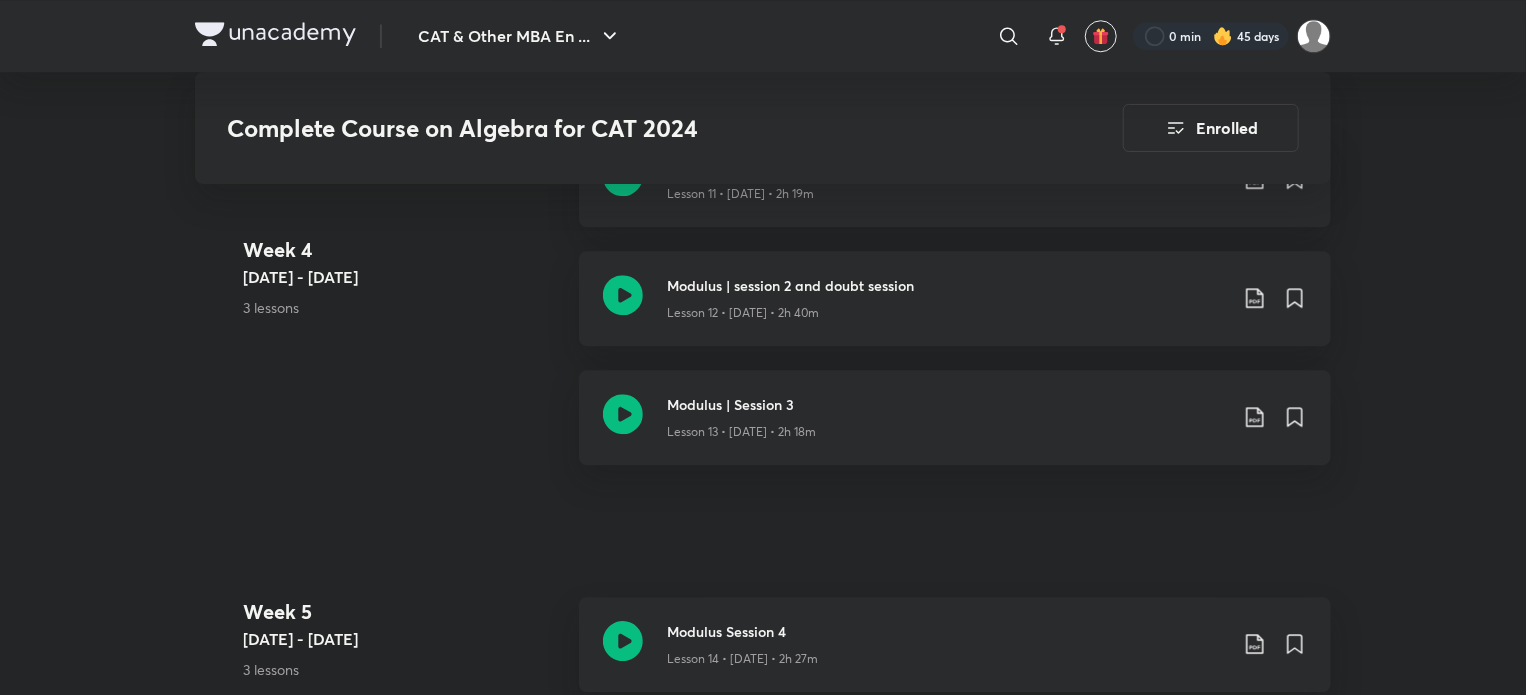 scroll, scrollTop: 2735, scrollLeft: 0, axis: vertical 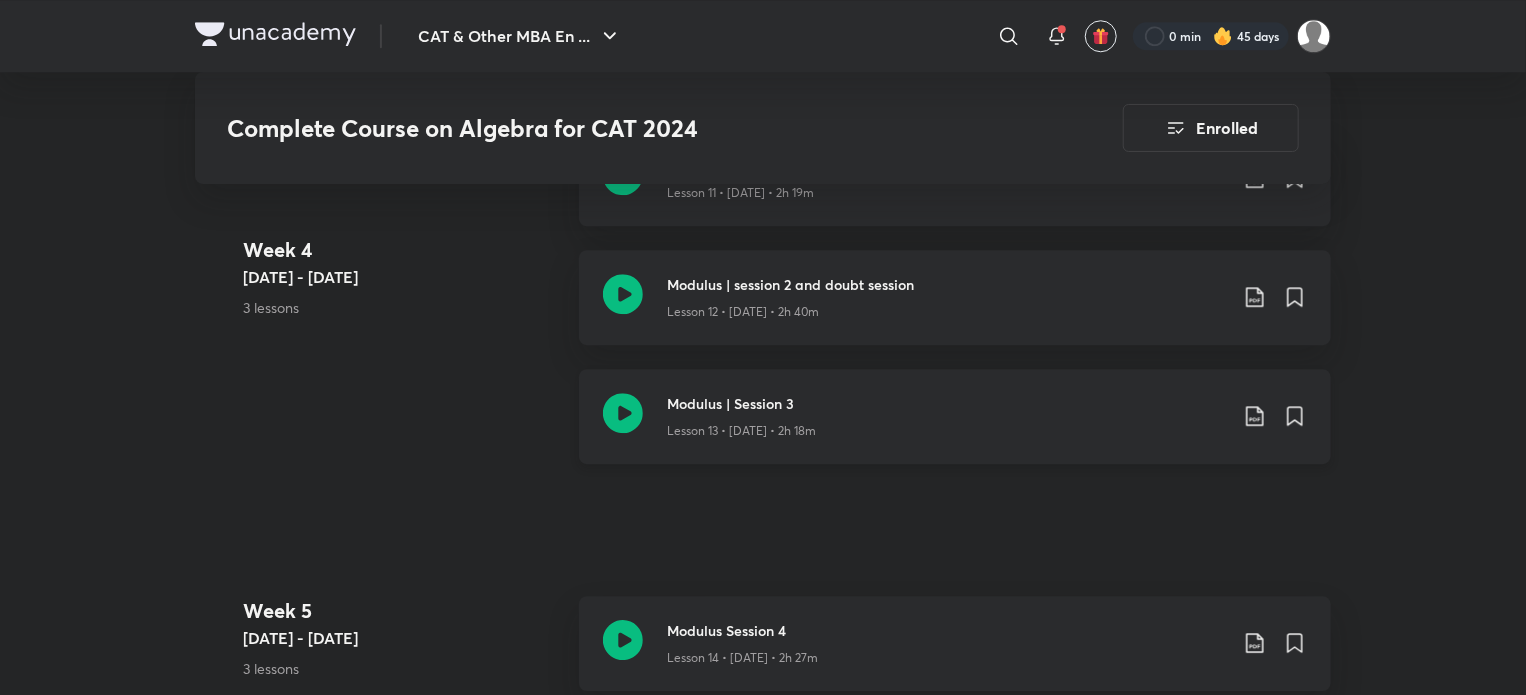 click 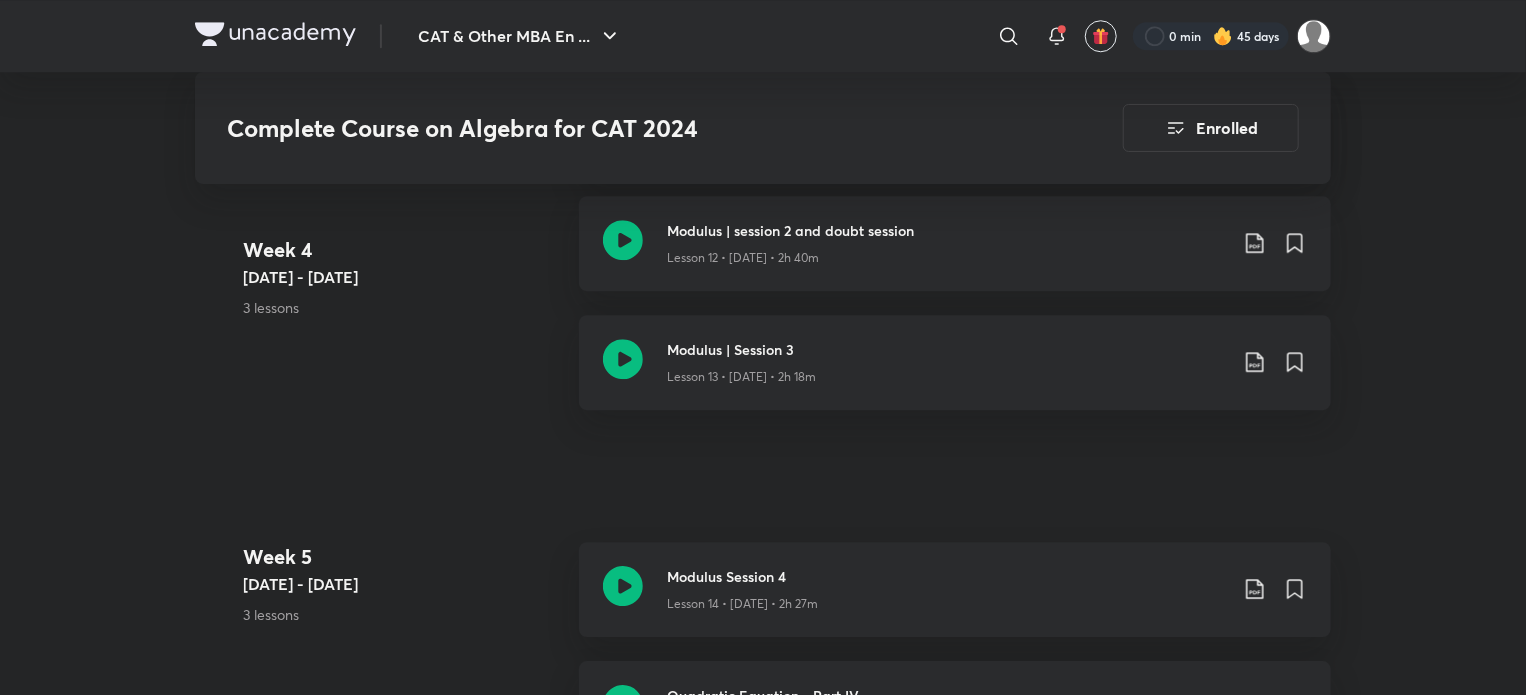 scroll, scrollTop: 2768, scrollLeft: 0, axis: vertical 